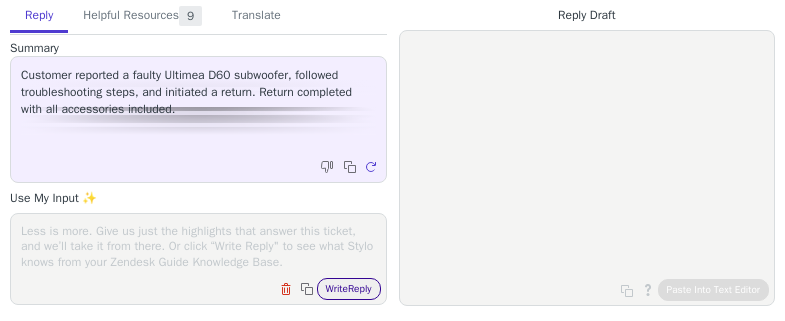 scroll, scrollTop: 0, scrollLeft: 0, axis: both 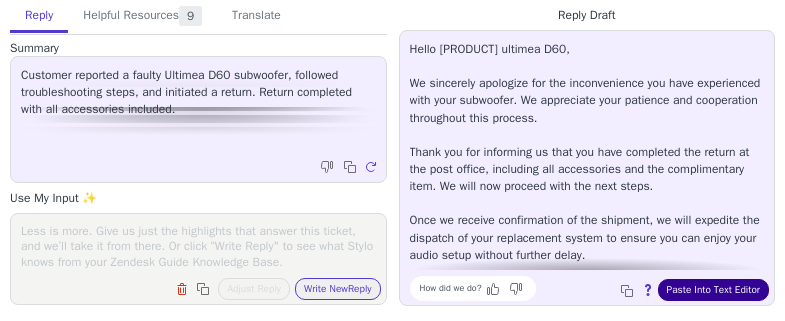 click on "Paste Into Text Editor" at bounding box center (713, 290) 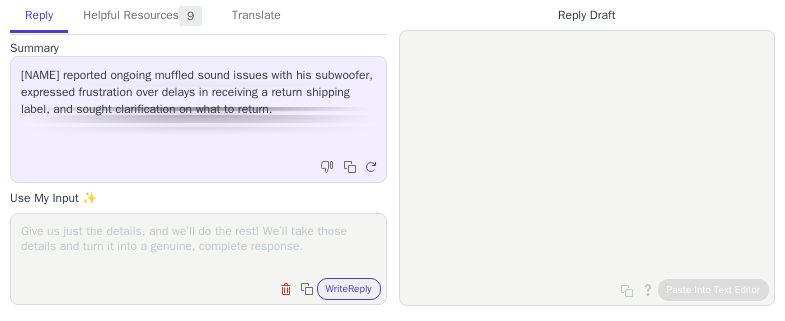 scroll, scrollTop: 0, scrollLeft: 0, axis: both 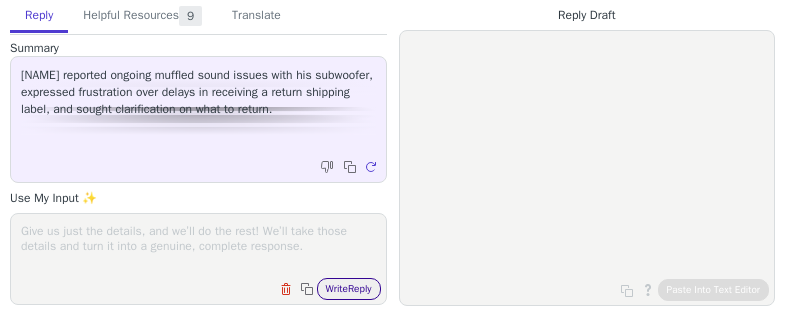 click on "Write  Reply" at bounding box center [349, 289] 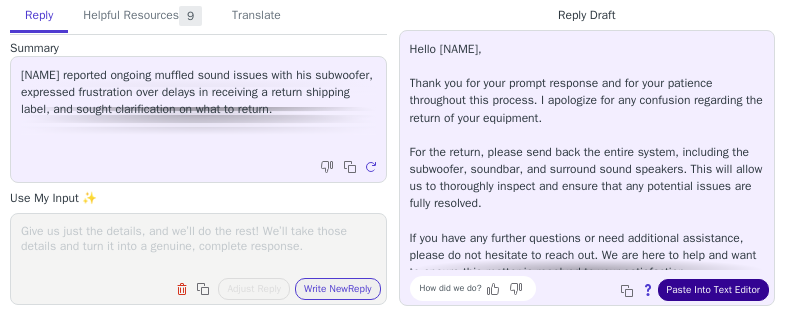 click on "Paste Into Text Editor" at bounding box center (713, 290) 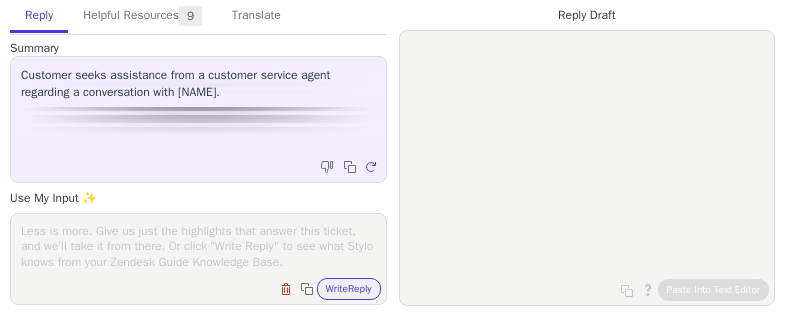 scroll, scrollTop: 0, scrollLeft: 0, axis: both 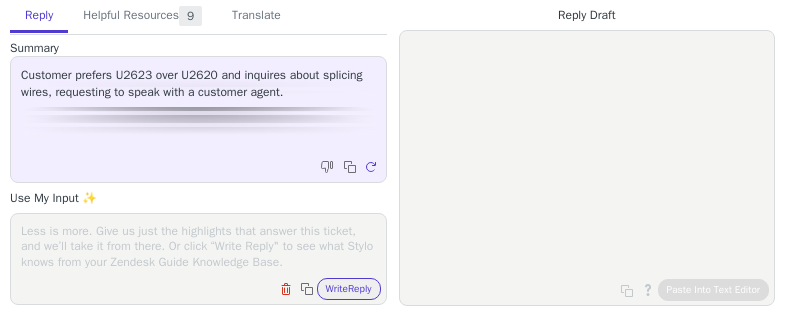 click on "Clear field Copy to clipboard Write  Reply" at bounding box center [328, 289] 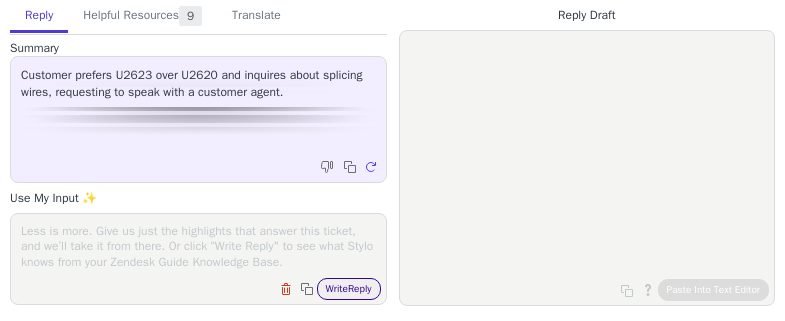 click on "Write  Reply" at bounding box center (349, 289) 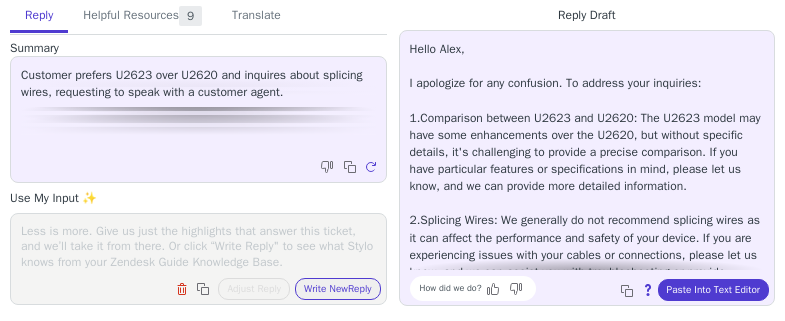 scroll, scrollTop: 79, scrollLeft: 0, axis: vertical 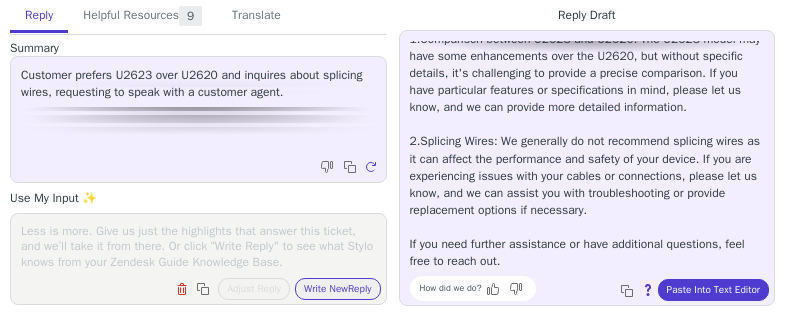 click on "How did we do?   Copy to clipboard About this reply Paste Into Text Editor" at bounding box center (597, 288) 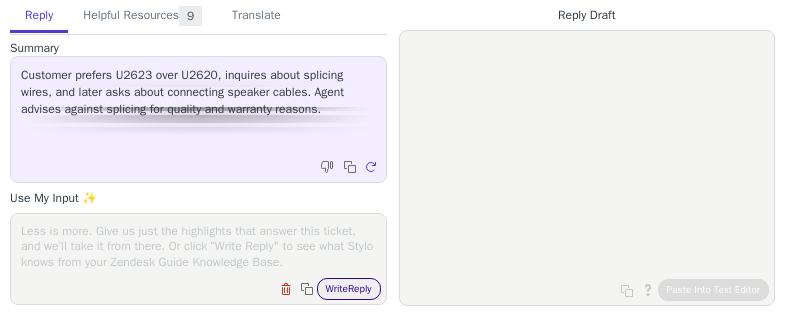 scroll, scrollTop: 0, scrollLeft: 0, axis: both 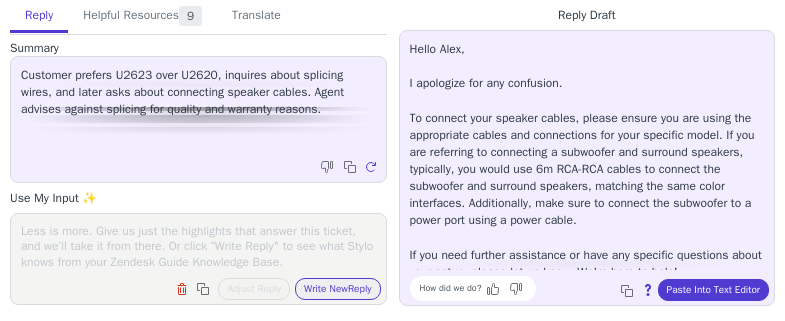 click on "Hello Alex, I apologize for any confusion. To connect your speaker cables, please ensure you are using the appropriate cables and connections for your specific model. If you are referring to connecting a subwoofer and surround speakers, typically, you would use 6m RCA-RCA cables to connect the subwoofer and surround speakers, matching the same color interfaces. Additionally, make sure to connect the subwoofer to a power port using a power cable. If you need further assistance or have any specific questions about your setup, please let us know. We're here to help!" at bounding box center (587, 161) 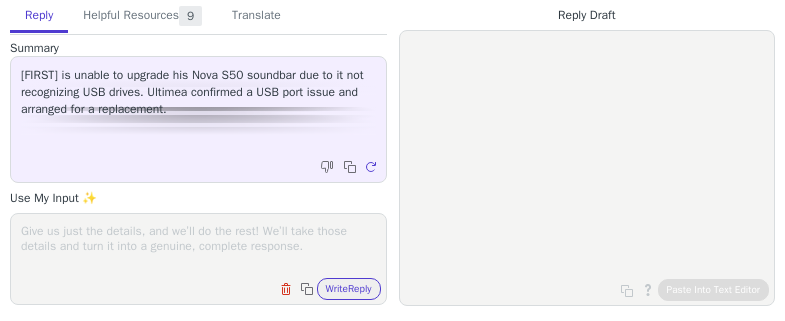 scroll, scrollTop: 0, scrollLeft: 0, axis: both 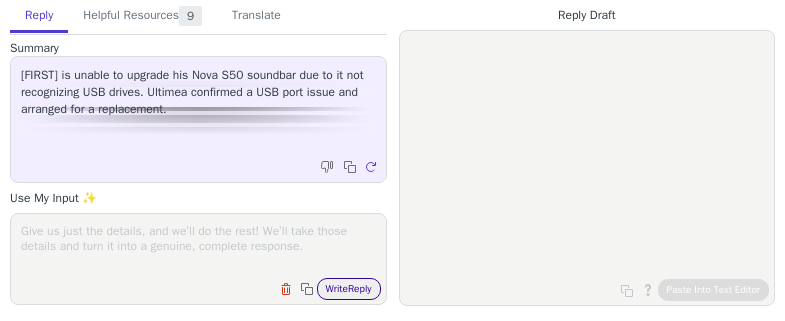 click on "Write  Reply" at bounding box center (349, 289) 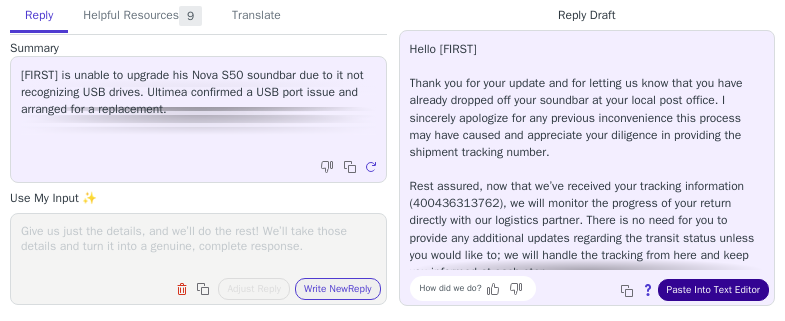 click on "Paste Into Text Editor" at bounding box center (713, 290) 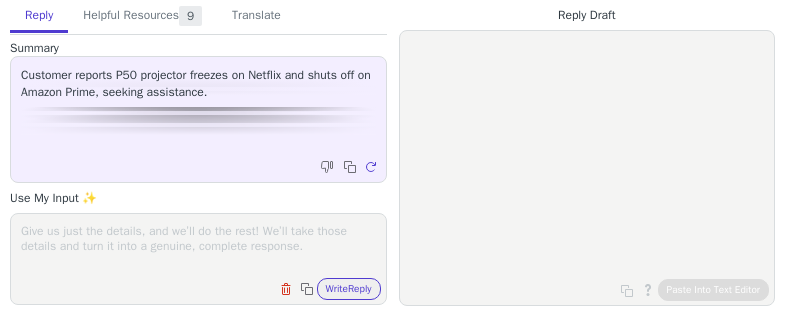 scroll, scrollTop: 0, scrollLeft: 0, axis: both 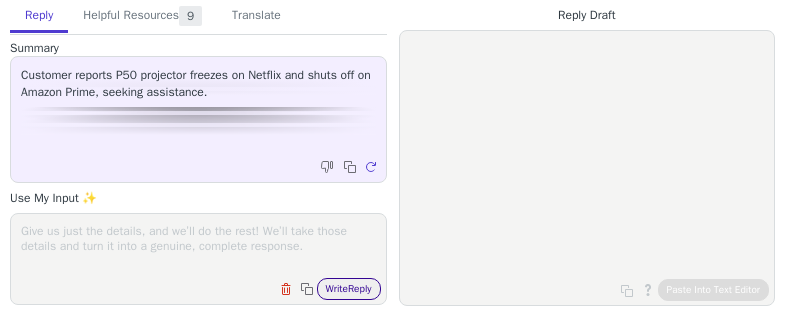 click on "Write  Reply" at bounding box center [349, 289] 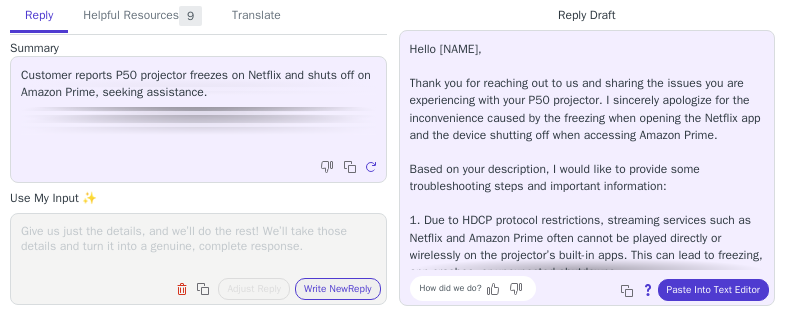 scroll, scrollTop: 166, scrollLeft: 0, axis: vertical 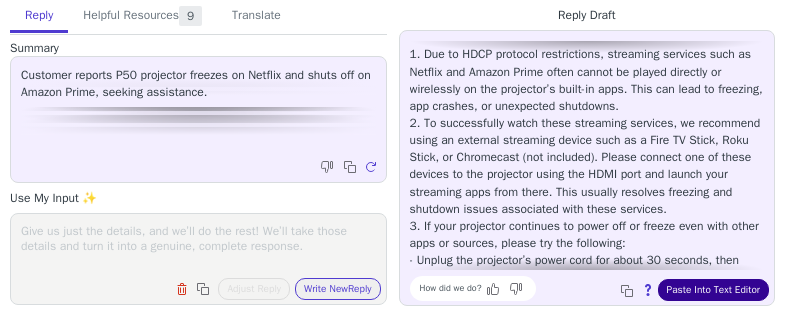 click on "Paste Into Text Editor" at bounding box center (713, 290) 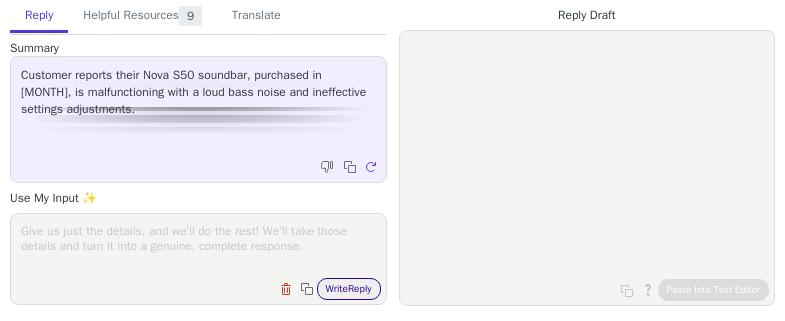 scroll, scrollTop: 0, scrollLeft: 0, axis: both 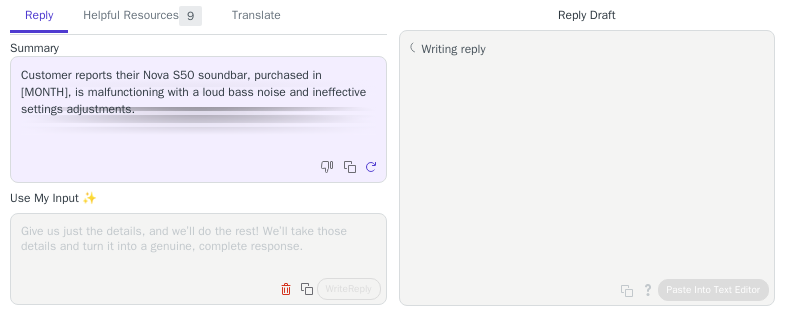 drag, startPoint x: 89, startPoint y: 93, endPoint x: 288, endPoint y: 105, distance: 199.36148 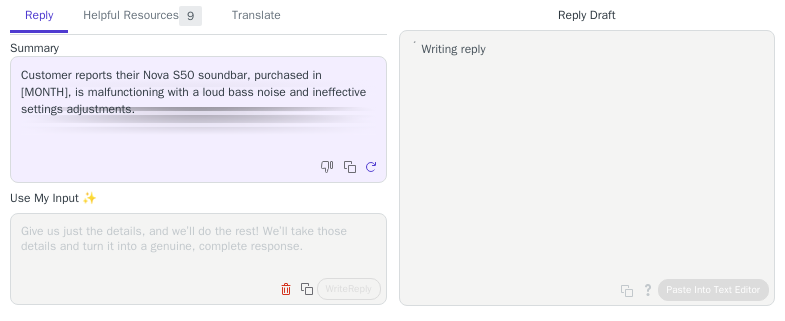 copy on "malfunctioning with a loud bass noise and ineffective settings adjustments." 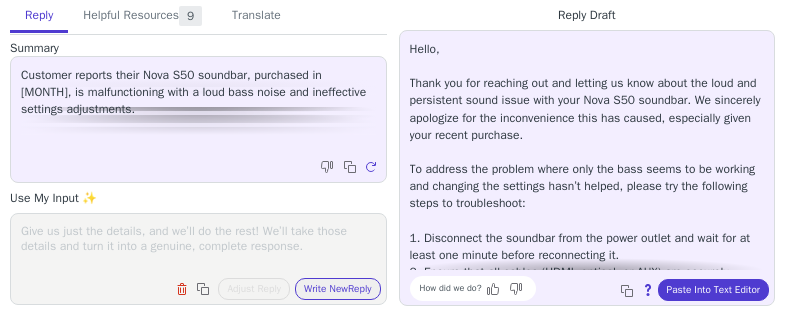 scroll, scrollTop: 166, scrollLeft: 0, axis: vertical 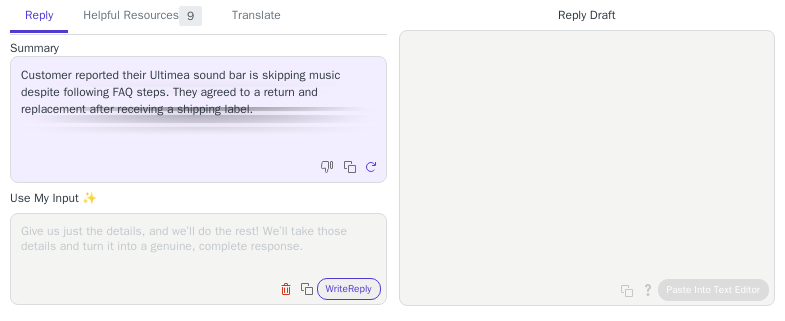 click on "Write  Reply" at bounding box center [349, 289] 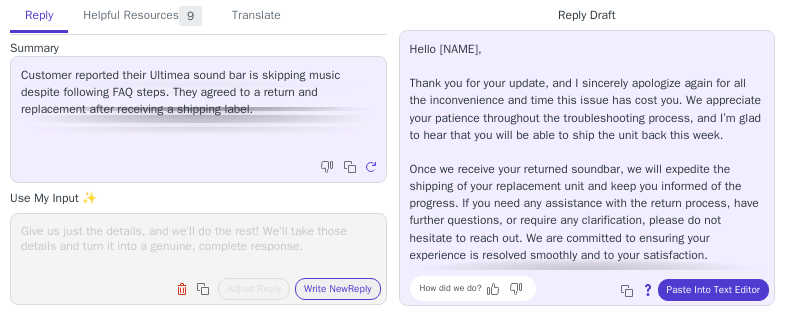 click on "Hello [NAME], Thank you for your update, and I sincerely apologize again for all the inconvenience and time this issue has cost you. We appreciate your patience throughout the troubleshooting process, and I’m glad to hear that you will be able to ship the unit back this week. Once we receive your returned soundbar, we will expedite the shipping of your replacement unit and keep you informed of the progress. If you need any assistance with the return process, have further questions, or require any clarification, please do not hesitate to reach out. We are committed to ensuring your experience is resolved smoothly and to your satisfaction. Thank you once again for your understanding and cooperation." at bounding box center [587, 169] 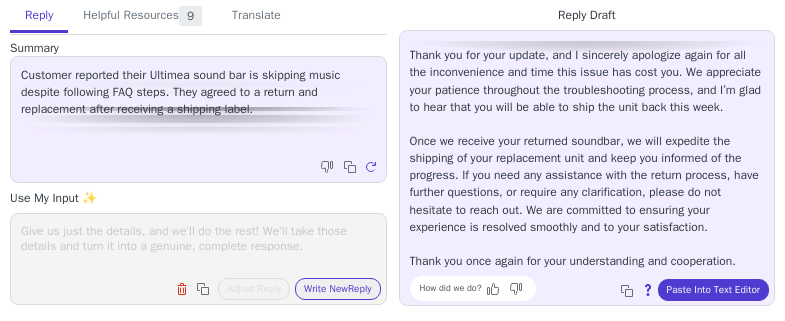 scroll, scrollTop: 0, scrollLeft: 0, axis: both 